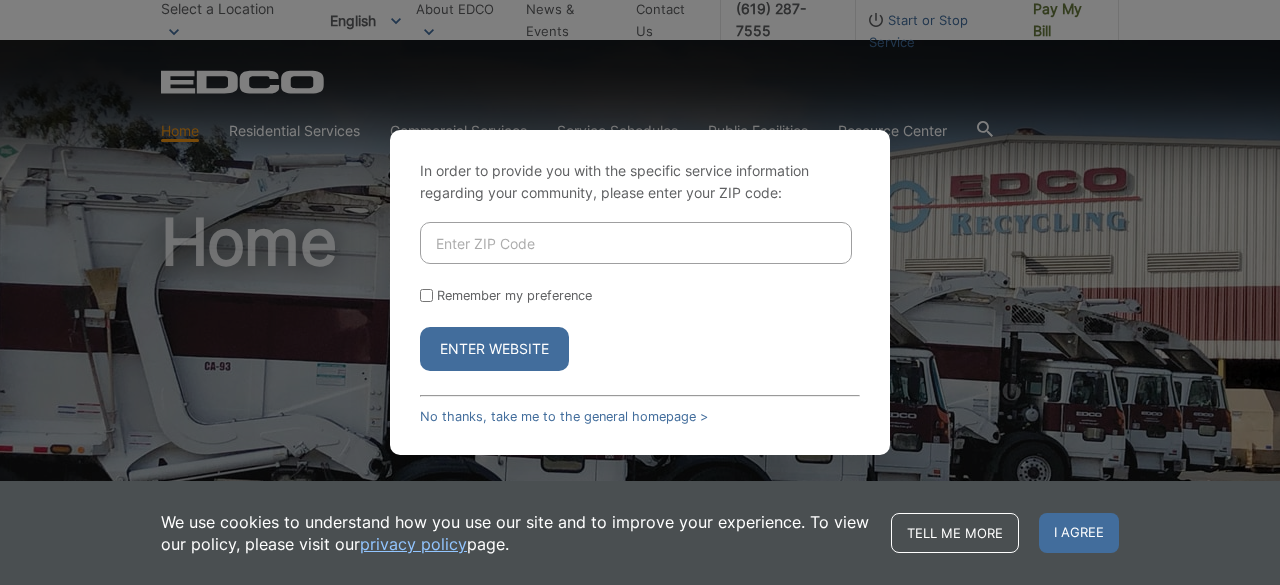 scroll, scrollTop: 0, scrollLeft: 0, axis: both 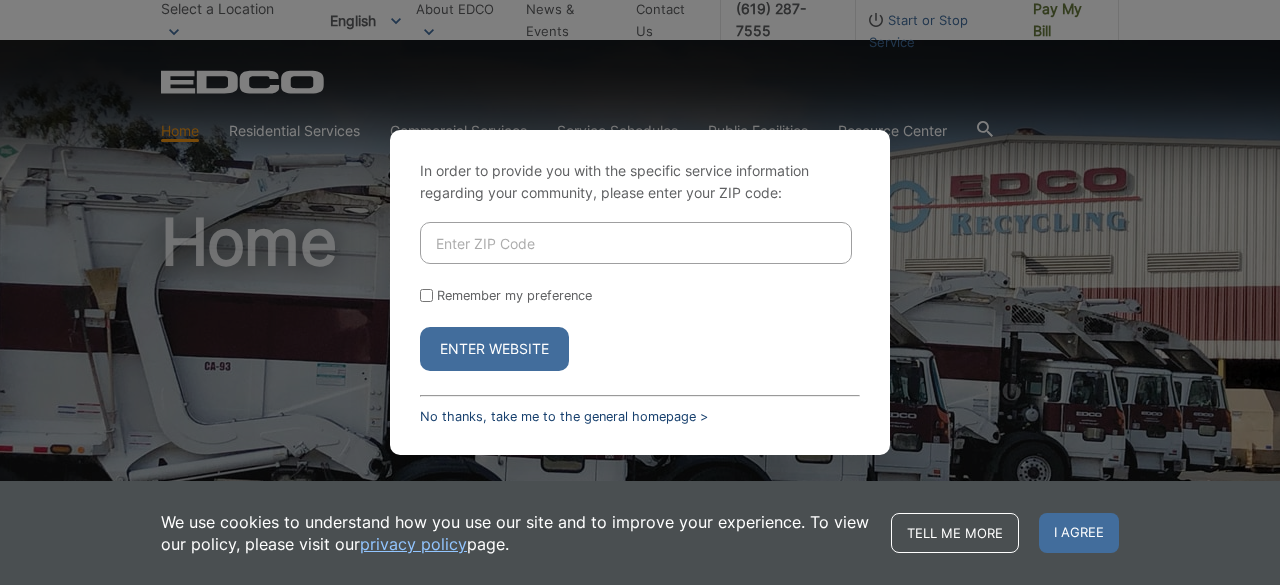 click on "No thanks, take me to the general homepage >" at bounding box center (564, 416) 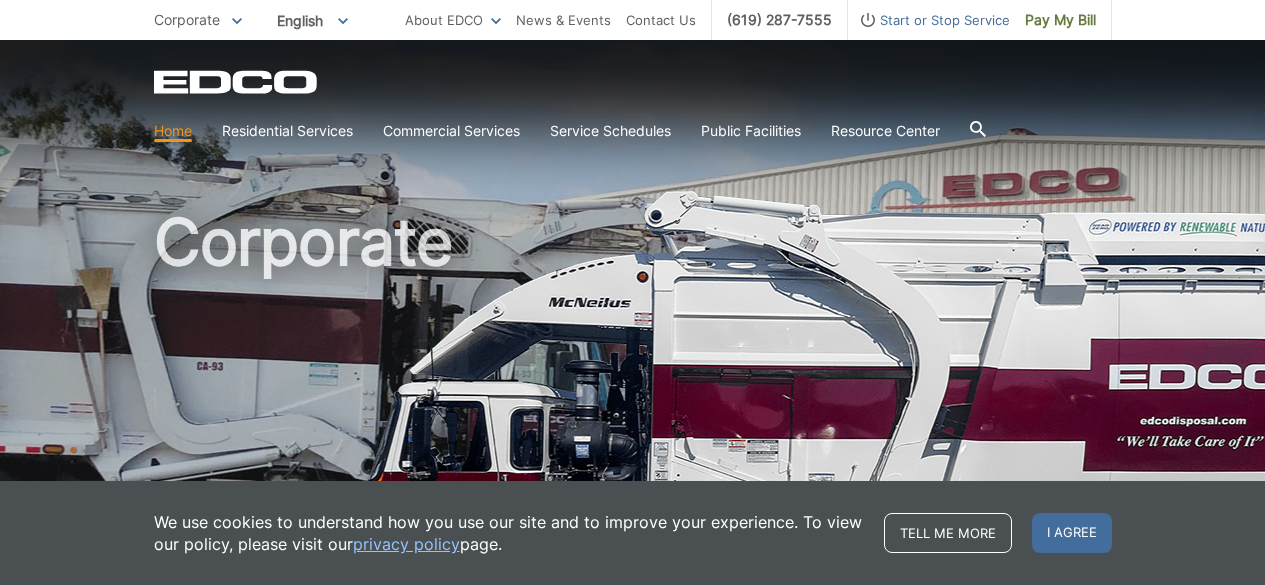 scroll, scrollTop: 0, scrollLeft: 0, axis: both 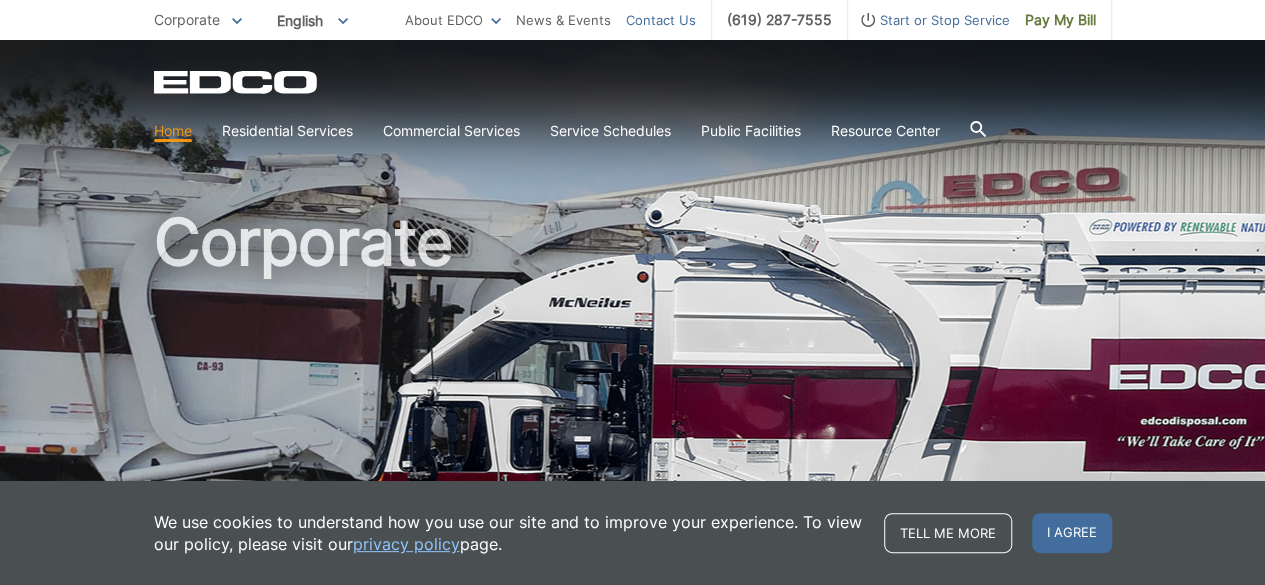 click on "Contact Us" at bounding box center (661, 20) 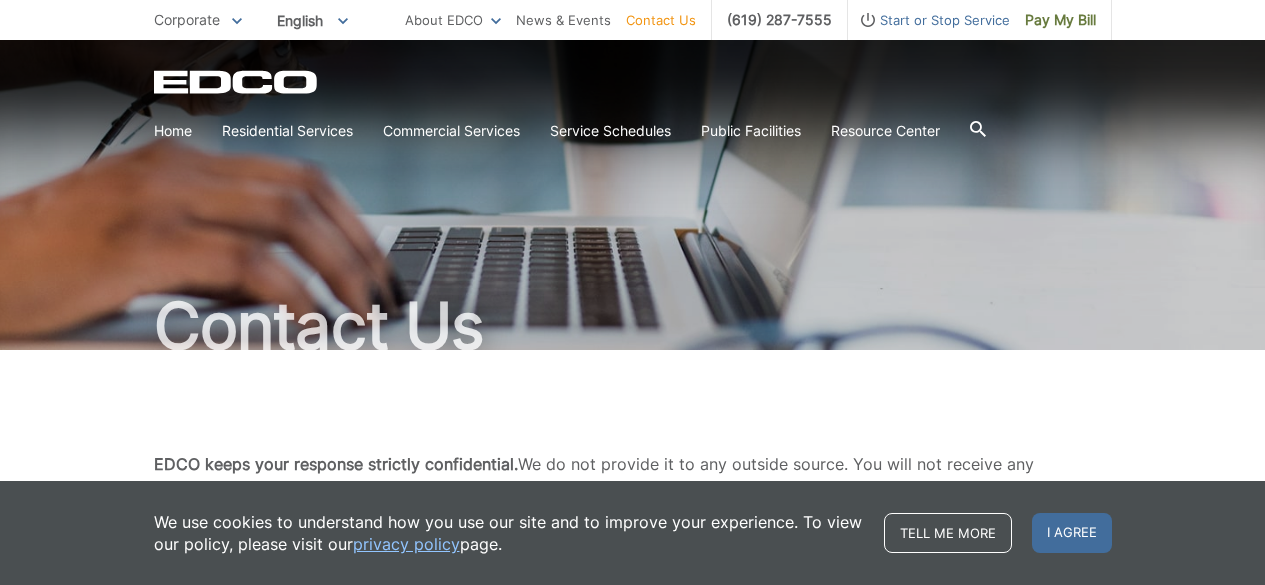scroll, scrollTop: 0, scrollLeft: 0, axis: both 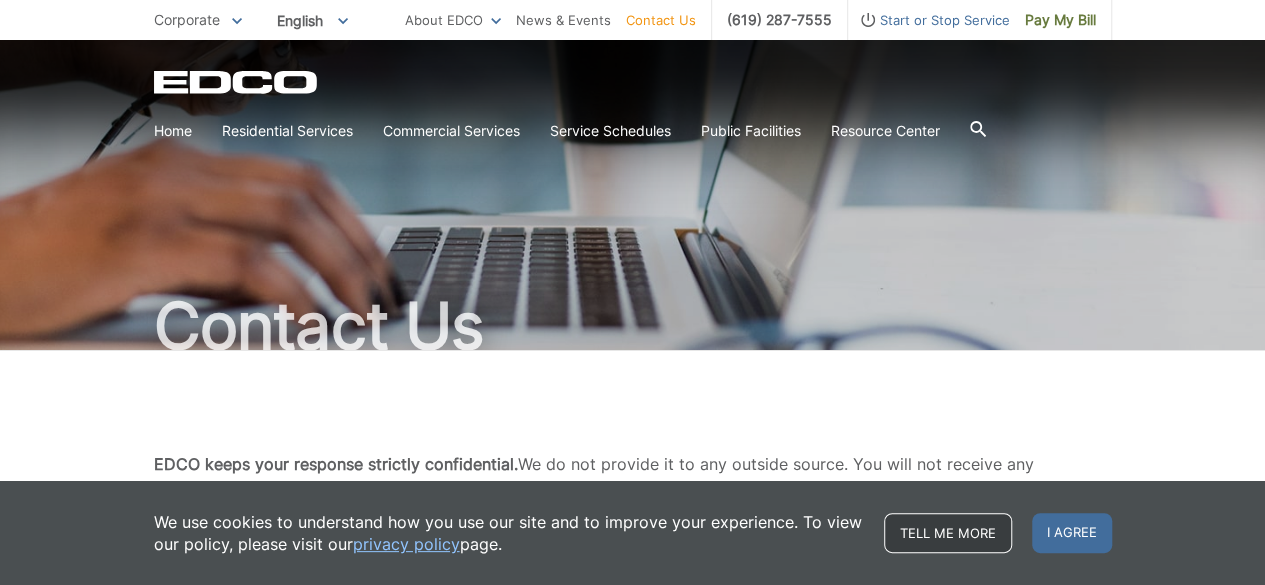 click on "Tell me more" at bounding box center (948, 533) 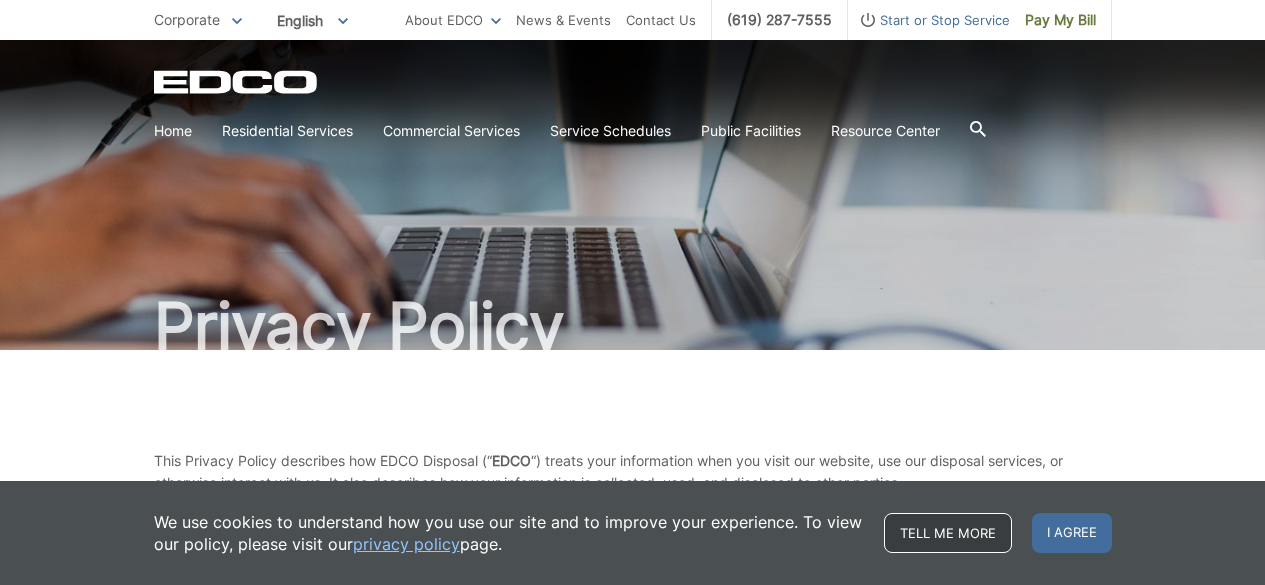 scroll, scrollTop: 0, scrollLeft: 0, axis: both 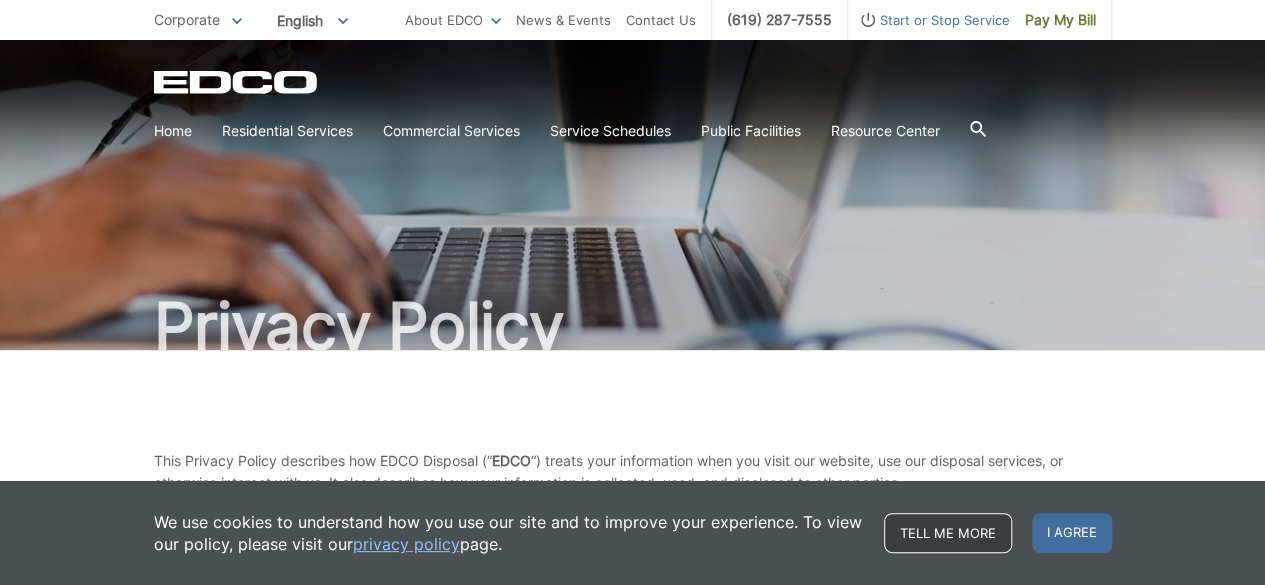 click on "Tell me more" at bounding box center [948, 533] 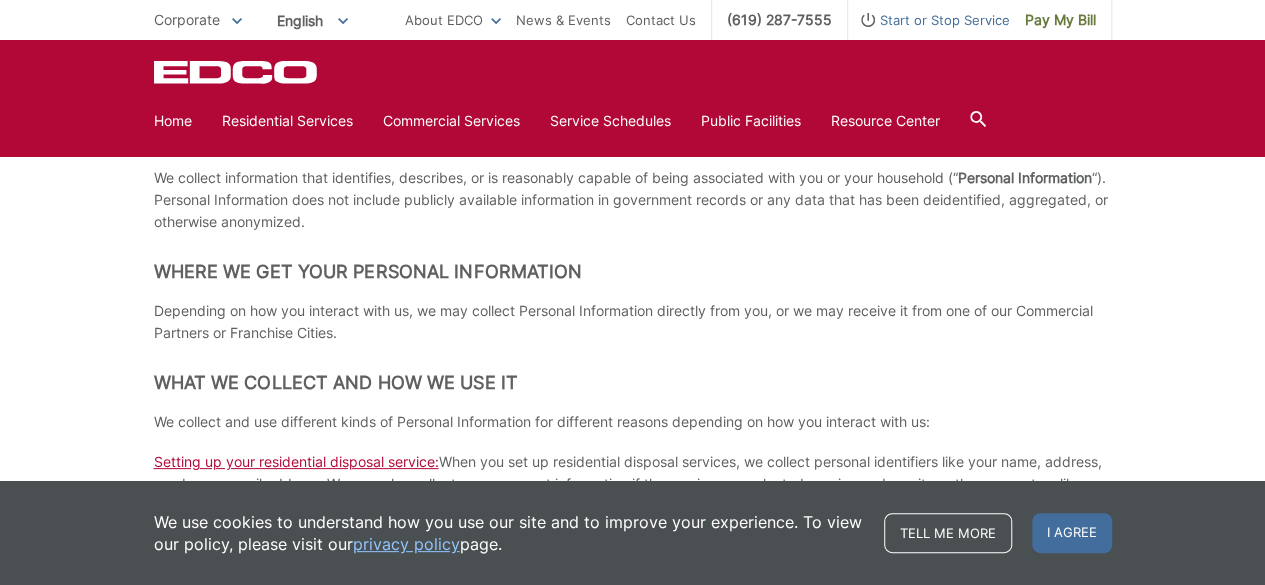 scroll, scrollTop: 900, scrollLeft: 0, axis: vertical 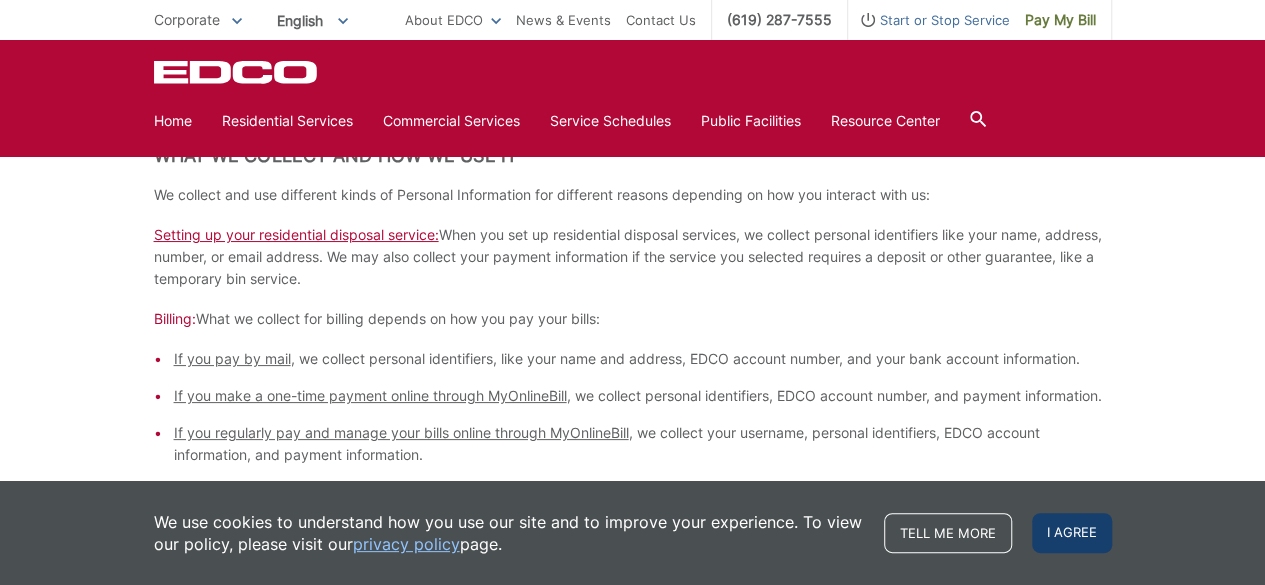 click on "I agree" at bounding box center [1072, 533] 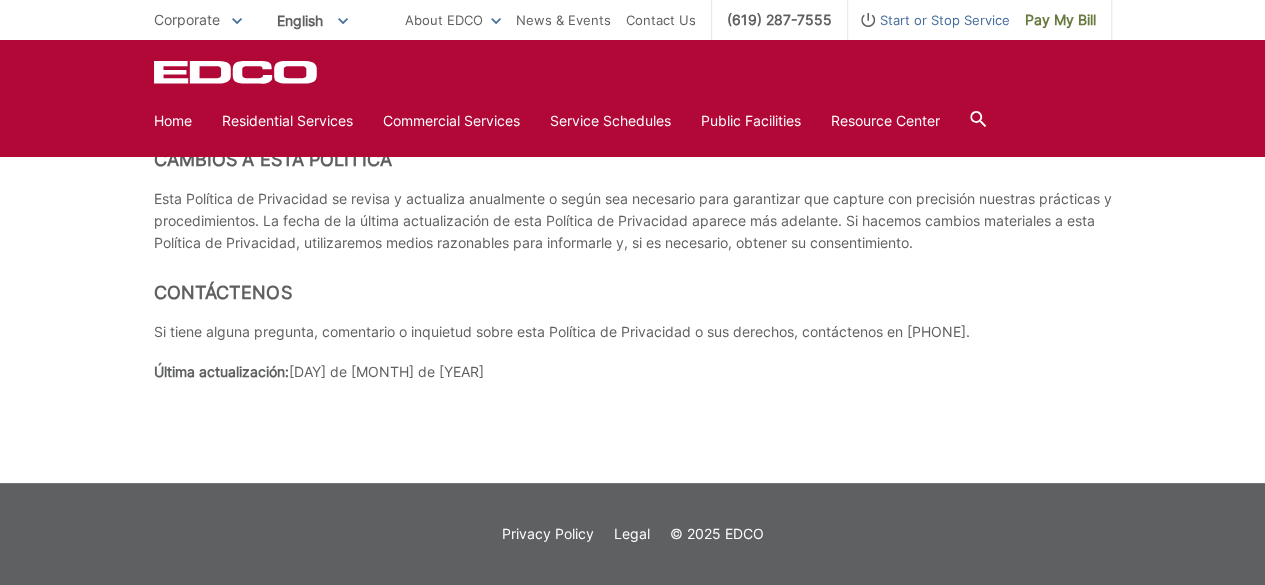 scroll, scrollTop: 8390, scrollLeft: 0, axis: vertical 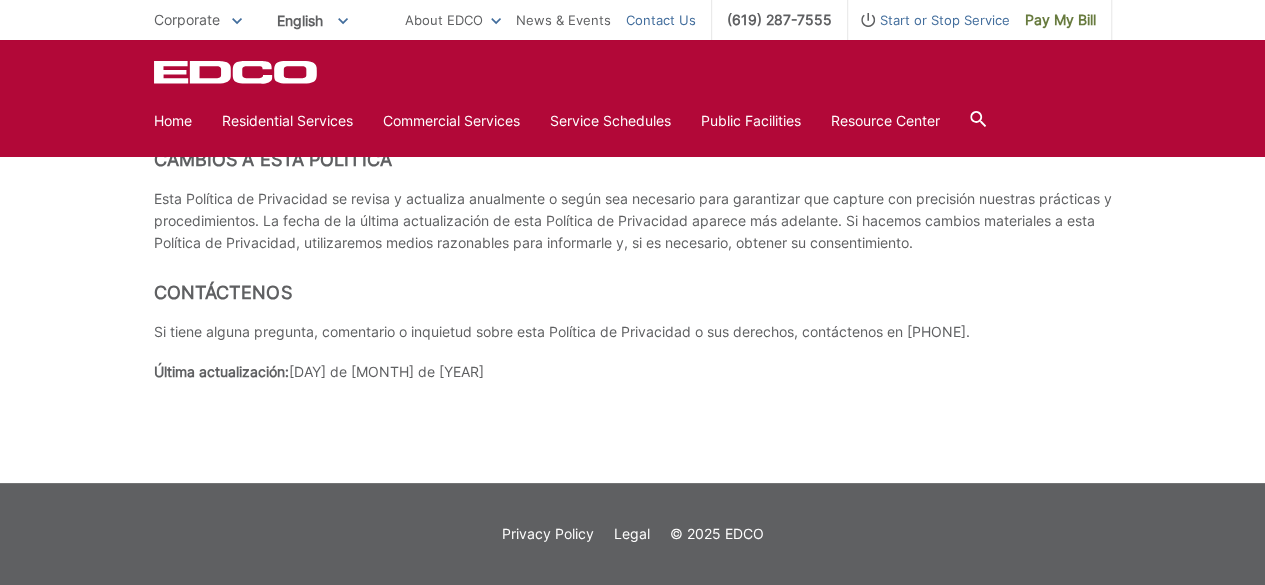 click on "Contact Us" at bounding box center (661, 20) 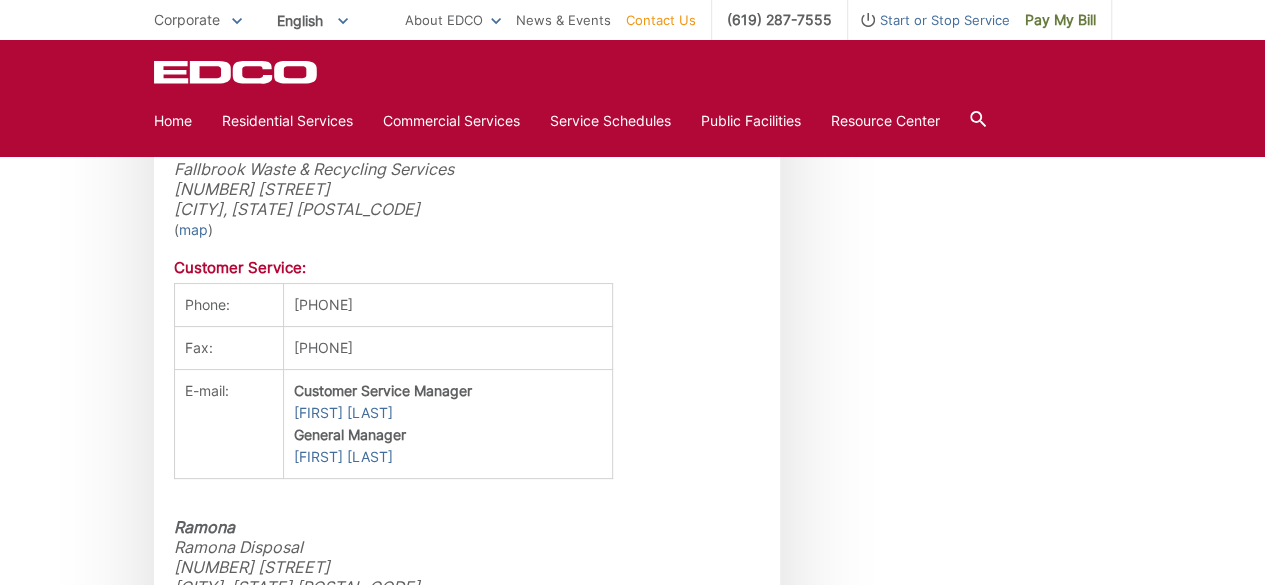 scroll, scrollTop: 2977, scrollLeft: 0, axis: vertical 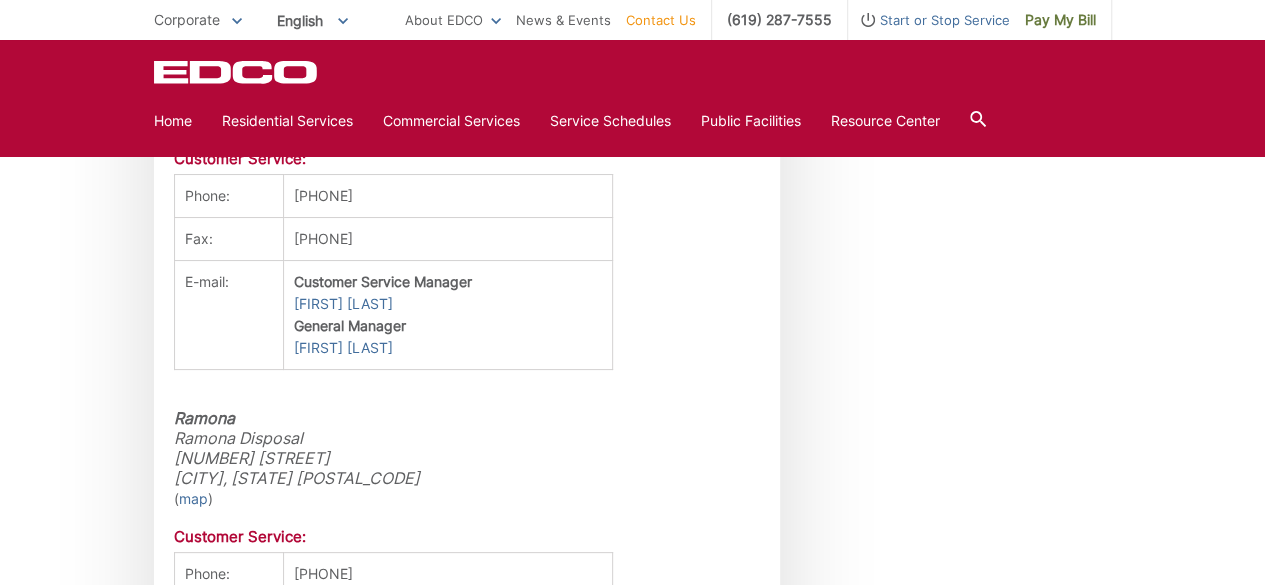 click on "Ramona
Ramona Disposal
324 Maple St.
Ramona, CA 92065" at bounding box center (467, 448) 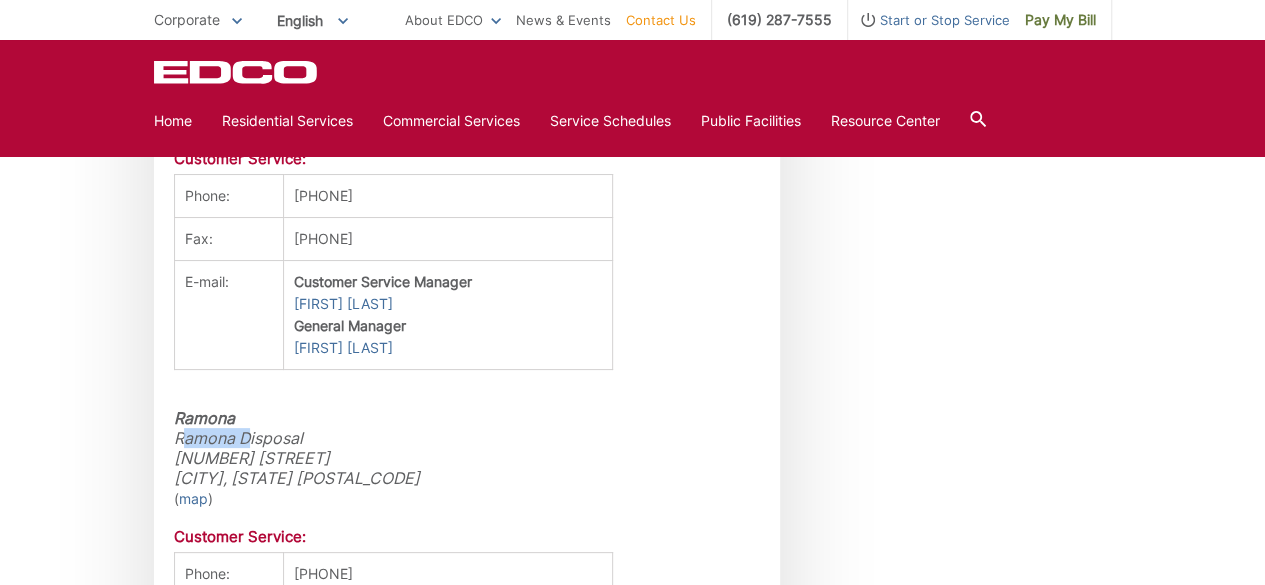 click on "Ramona
Ramona Disposal
324 Maple St.
Ramona, CA 92065" at bounding box center (467, 448) 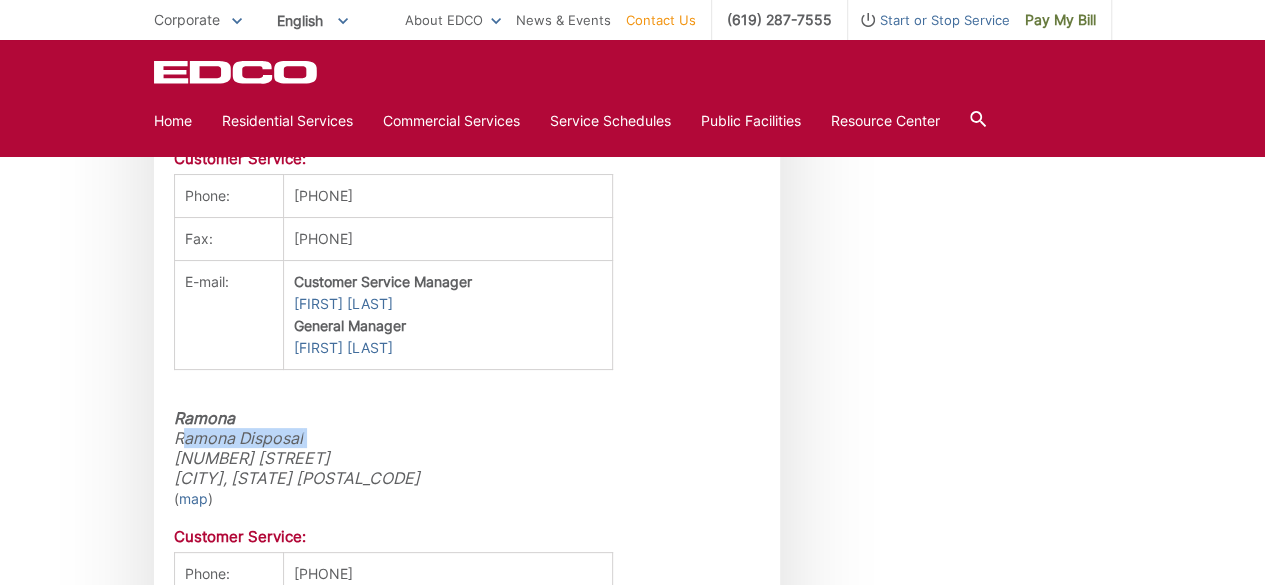 click on "Ramona
Ramona Disposal
324 Maple St.
Ramona, CA 92065" at bounding box center [467, 448] 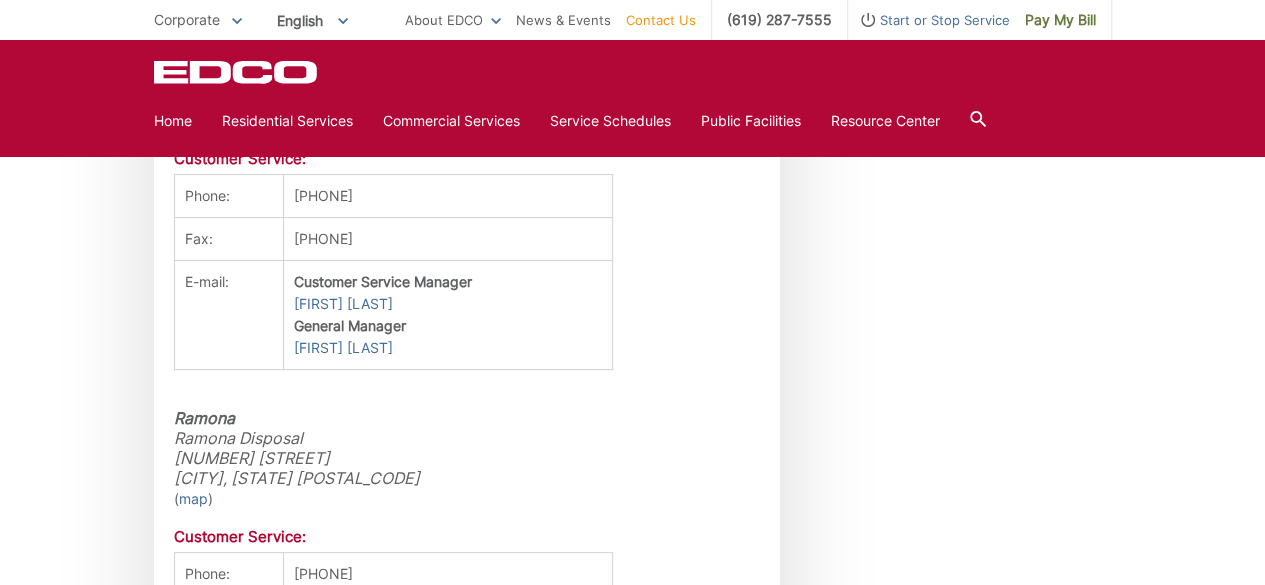 click on "Ramona
Ramona Disposal
324 Maple St.
Ramona, CA 92065" at bounding box center [467, 448] 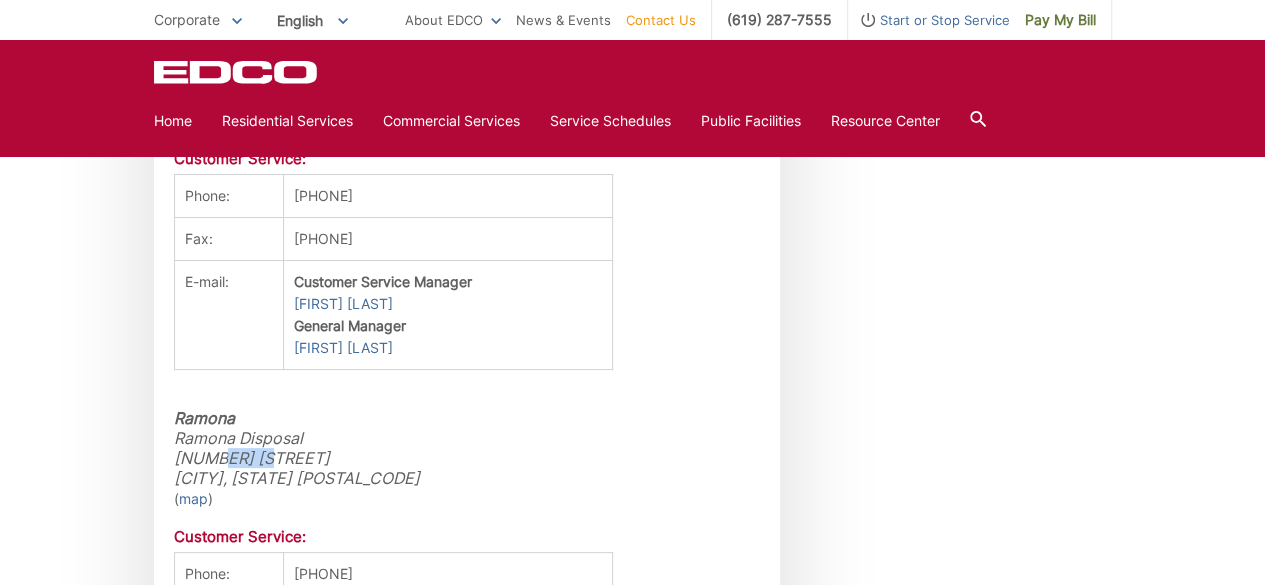 click on "Ramona
Ramona Disposal
324 Maple St.
Ramona, CA 92065" at bounding box center (467, 448) 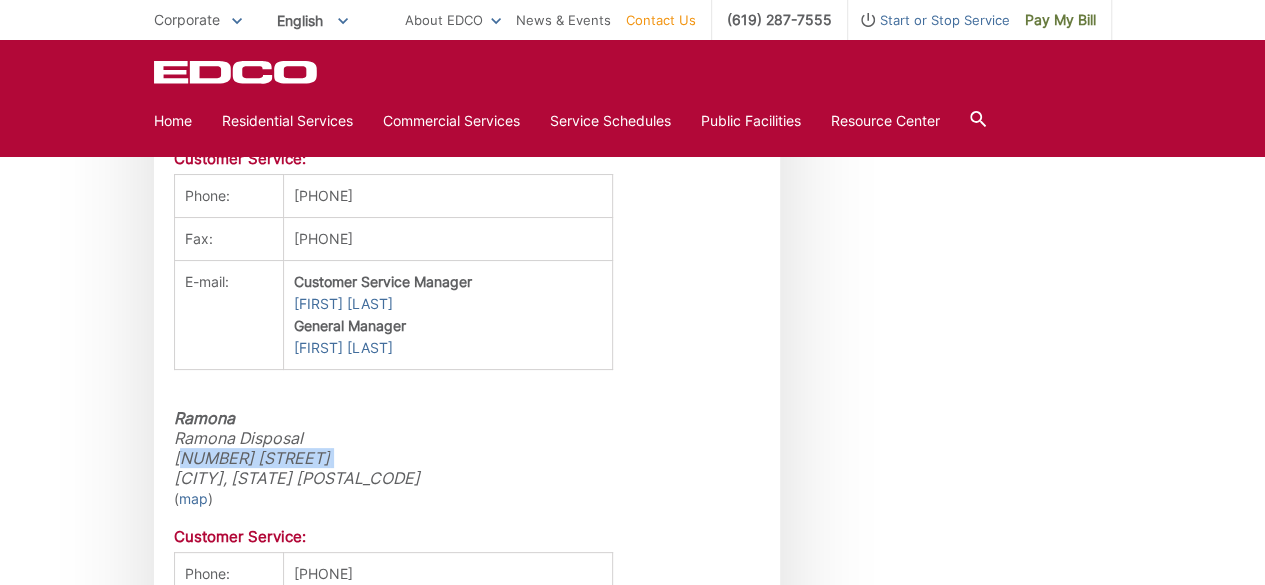 click on "Ramona
Ramona Disposal
324 Maple St.
Ramona, CA 92065" at bounding box center (467, 448) 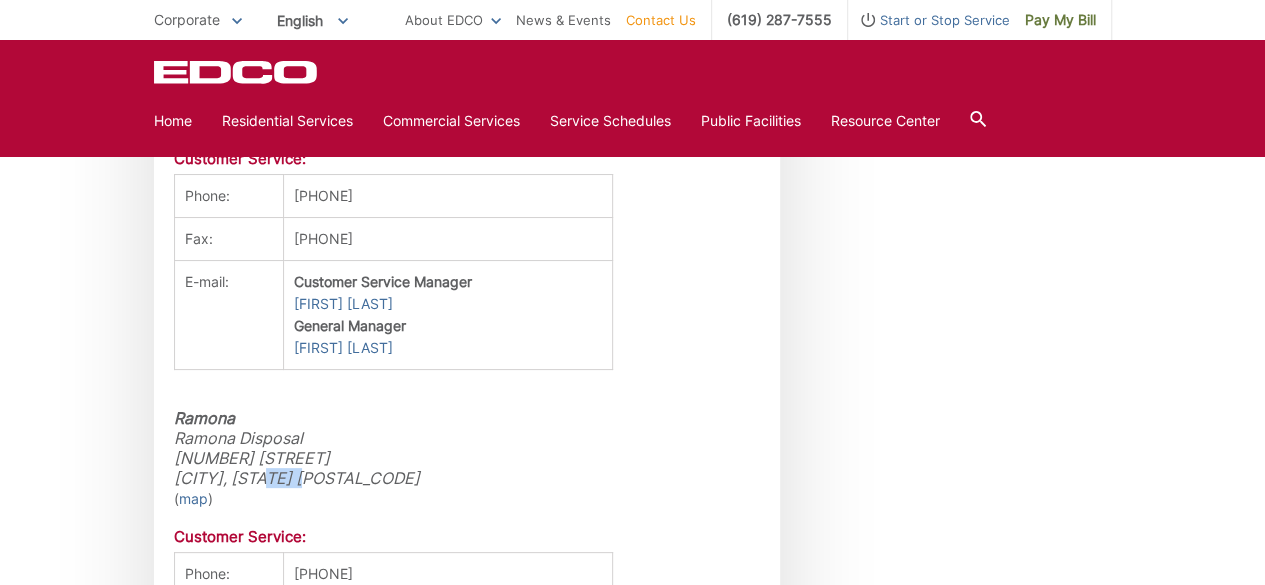 click on "Ramona
Ramona Disposal
324 Maple St.
Ramona, CA 92065" at bounding box center [467, 448] 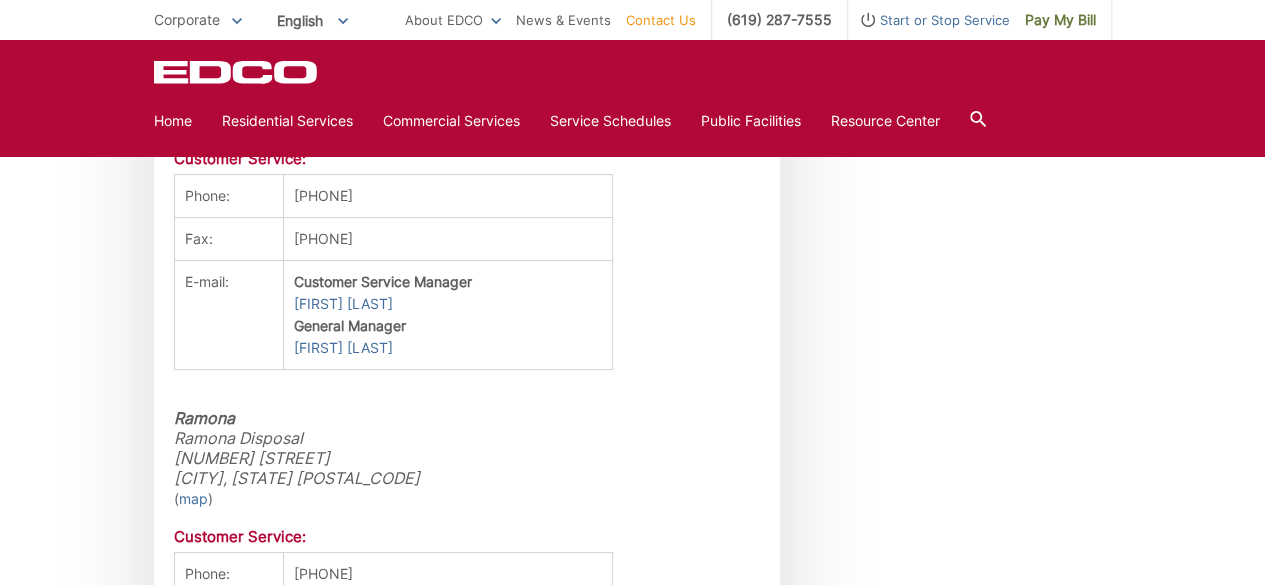 click on "Ramona
Ramona Disposal
324 Maple St.
Ramona, CA 92065" at bounding box center [467, 448] 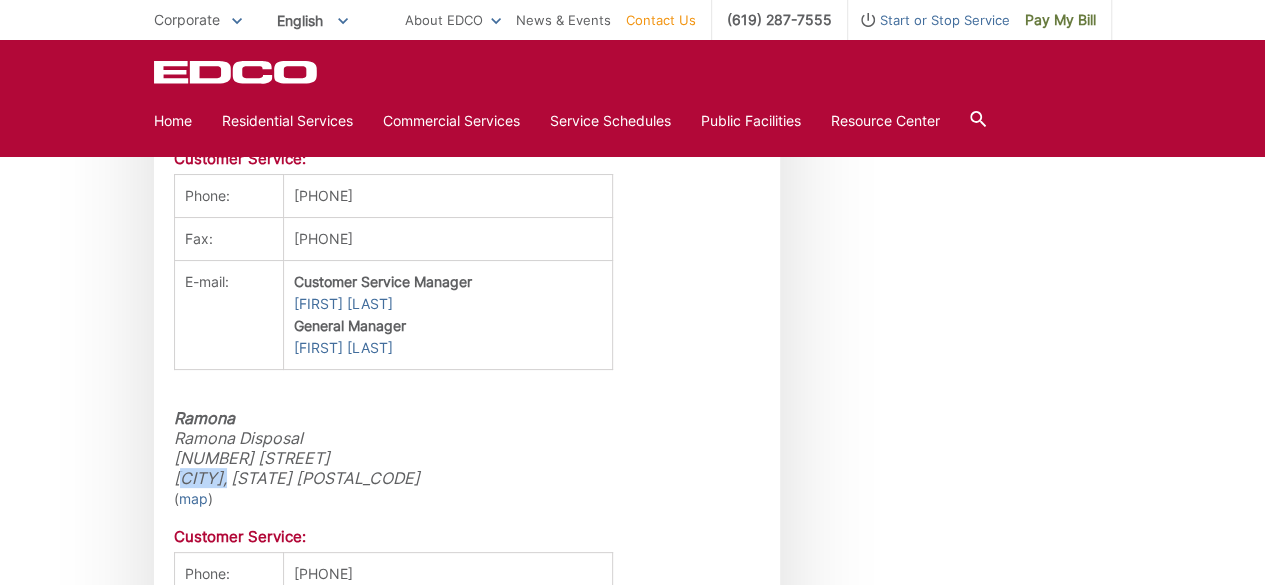 copy on "Ramona" 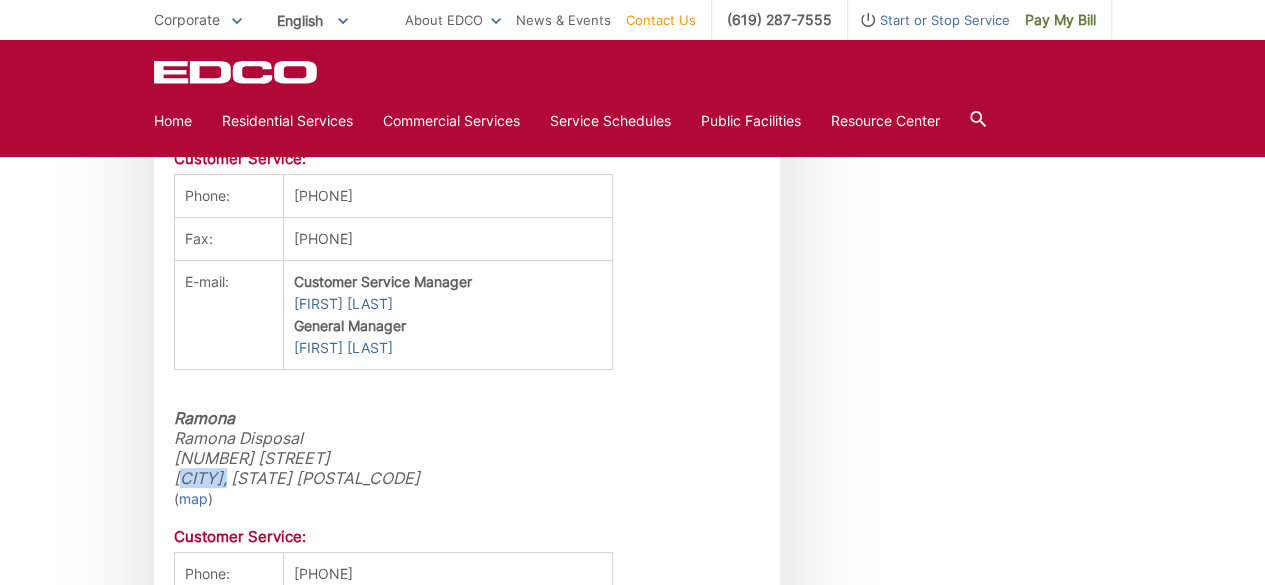 copy on "(760) 789-0516" 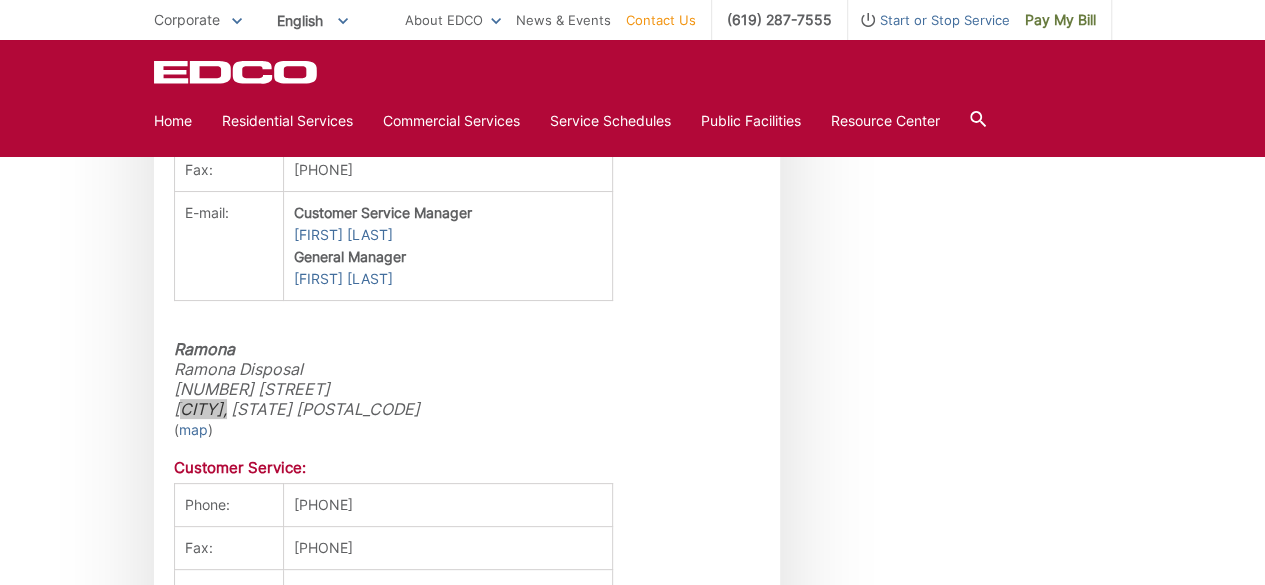 scroll, scrollTop: 3077, scrollLeft: 0, axis: vertical 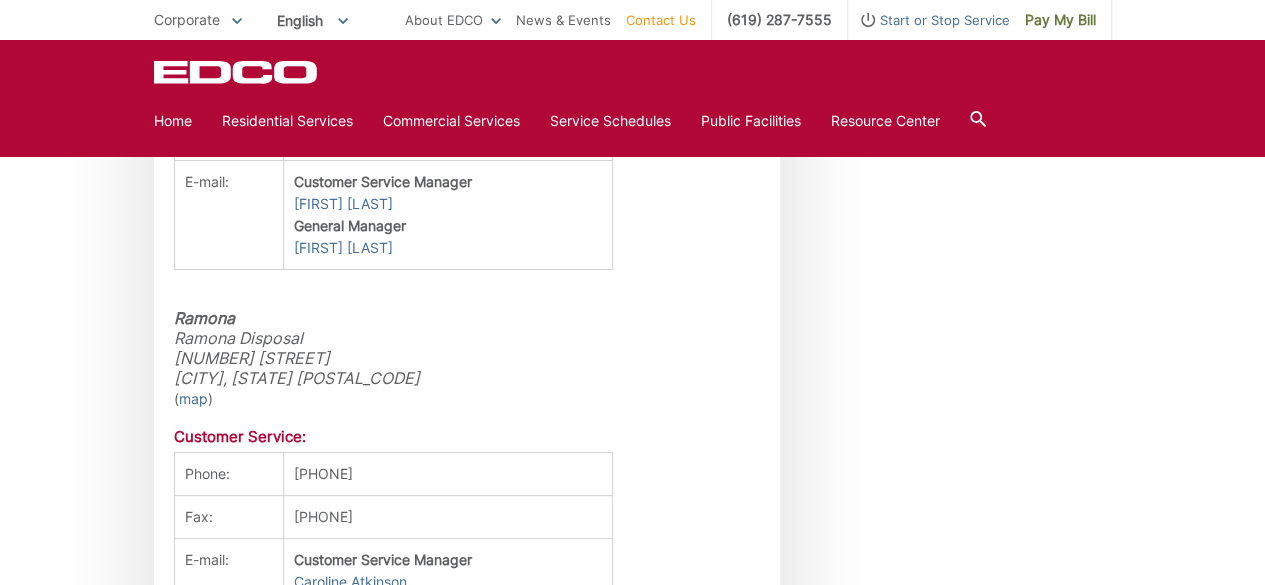 click on "General Manager" at bounding box center (350, 603) 